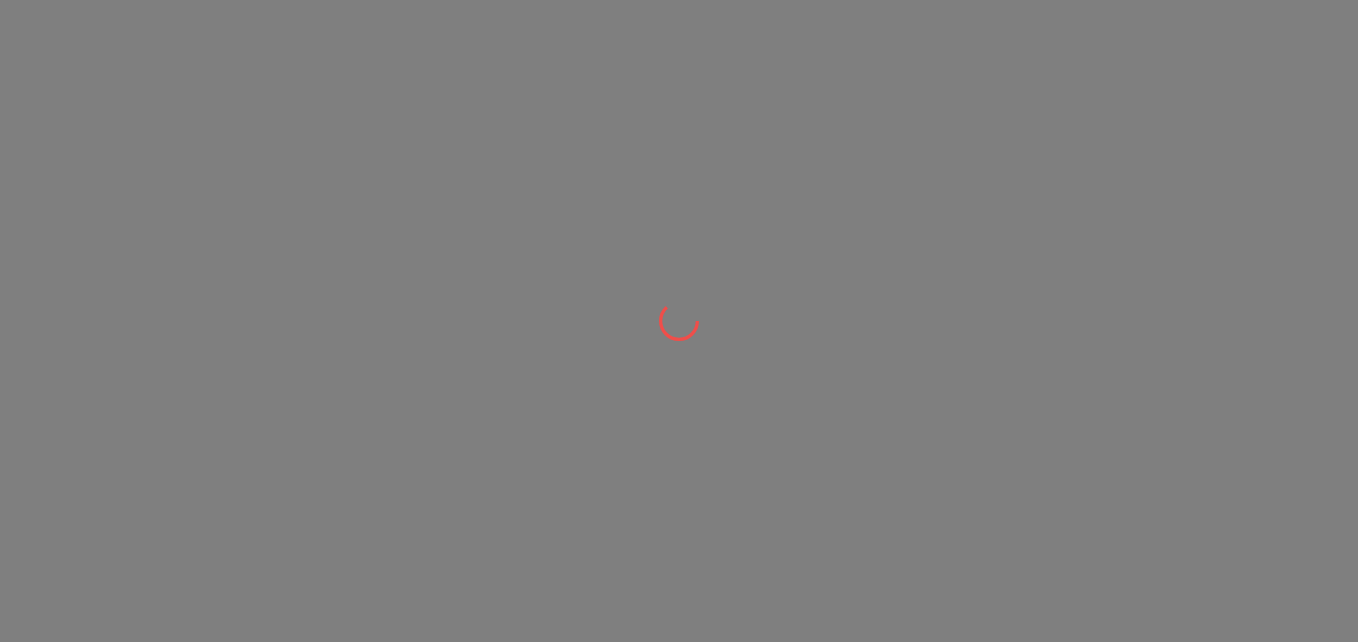 scroll, scrollTop: 0, scrollLeft: 0, axis: both 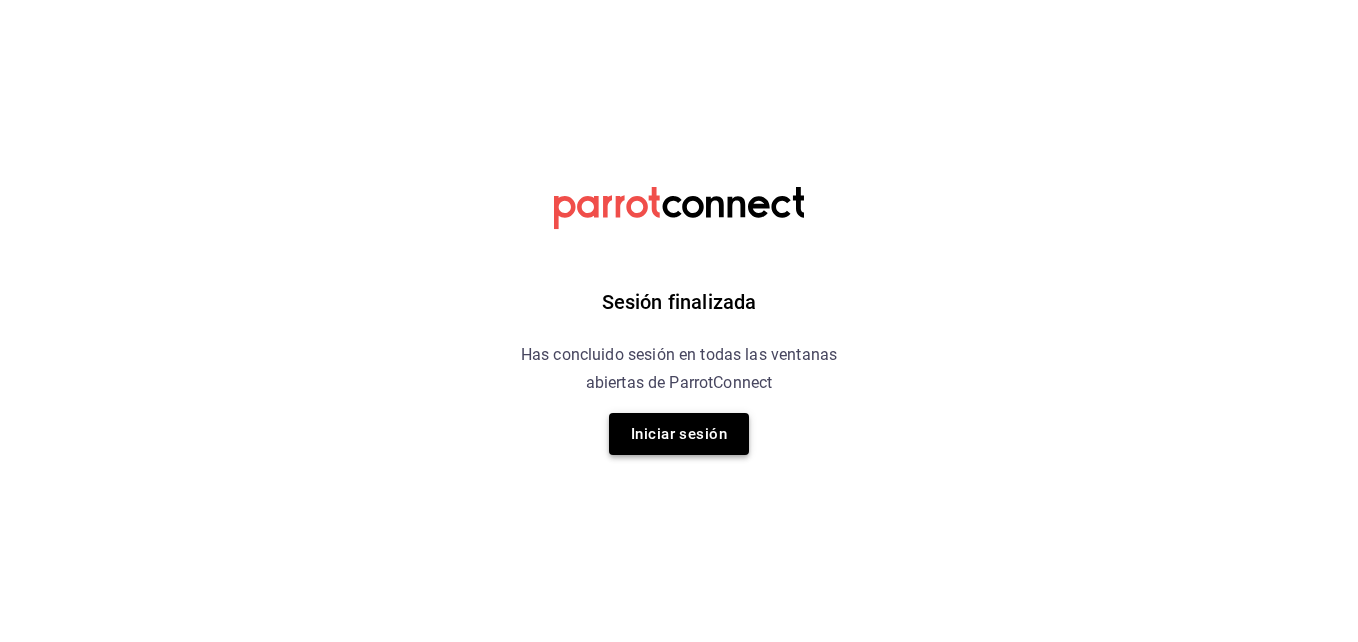 click on "Iniciar sesión" at bounding box center (679, 434) 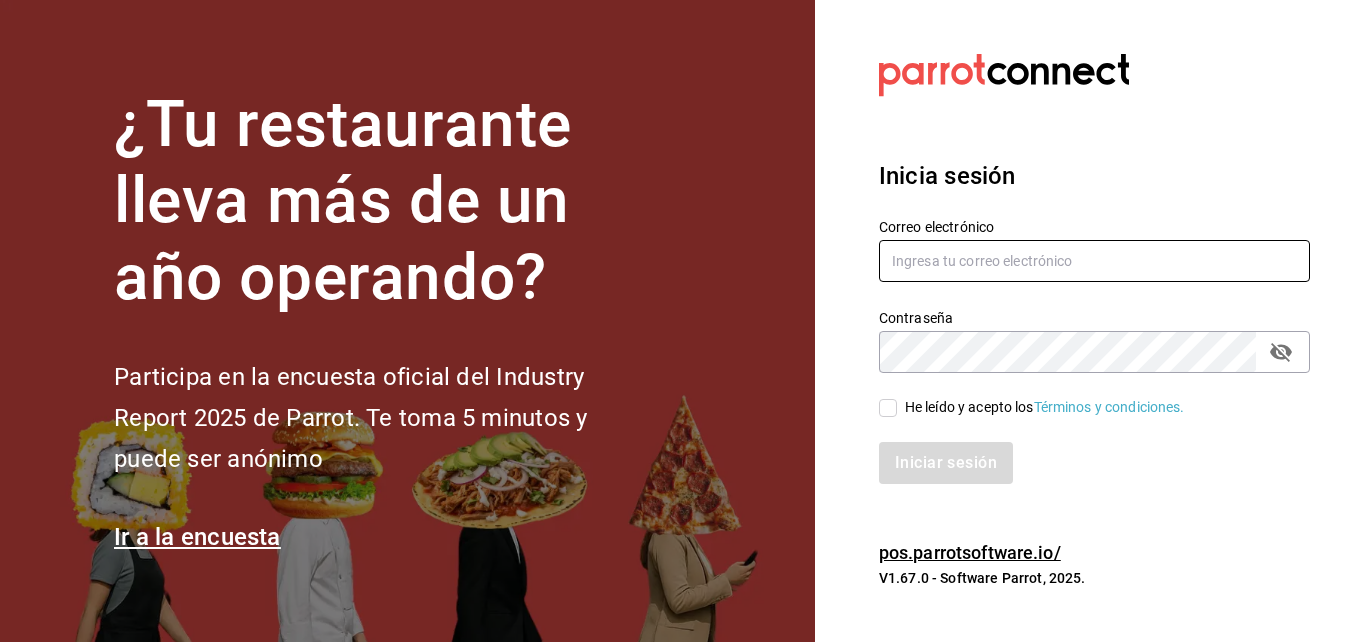 type on "erick.felipe@grupocosteno.com" 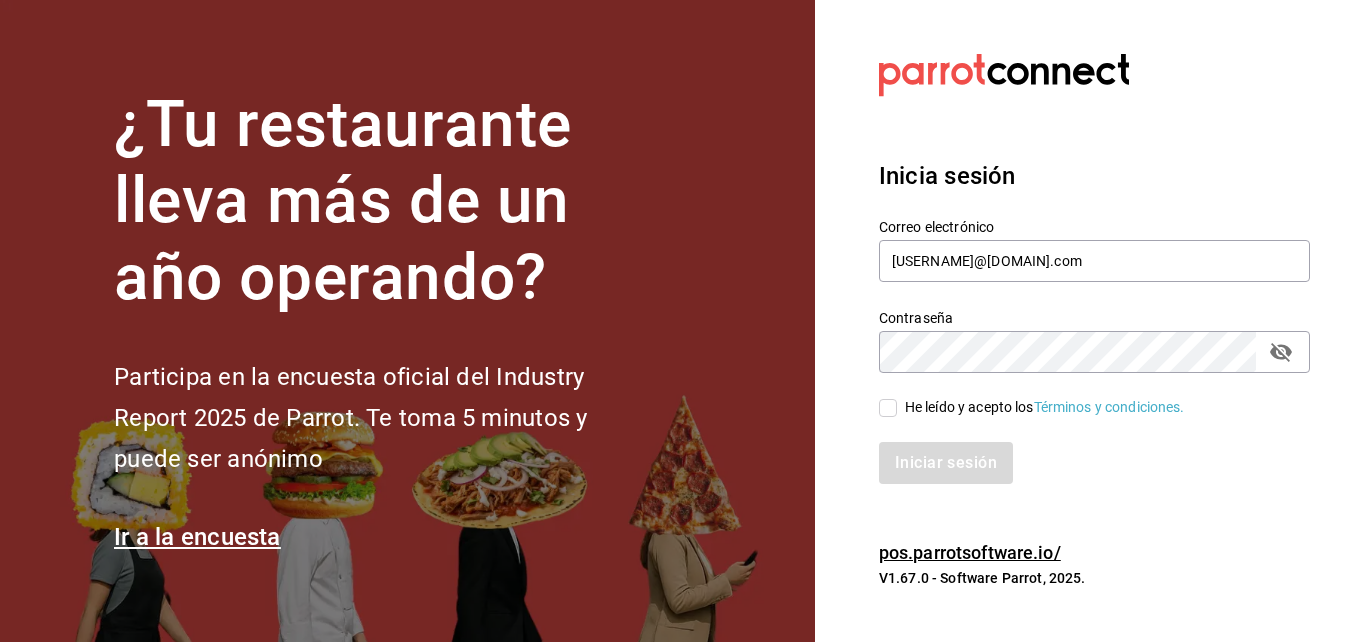 click on "He leído y acepto los  Términos y condiciones." at bounding box center [888, 408] 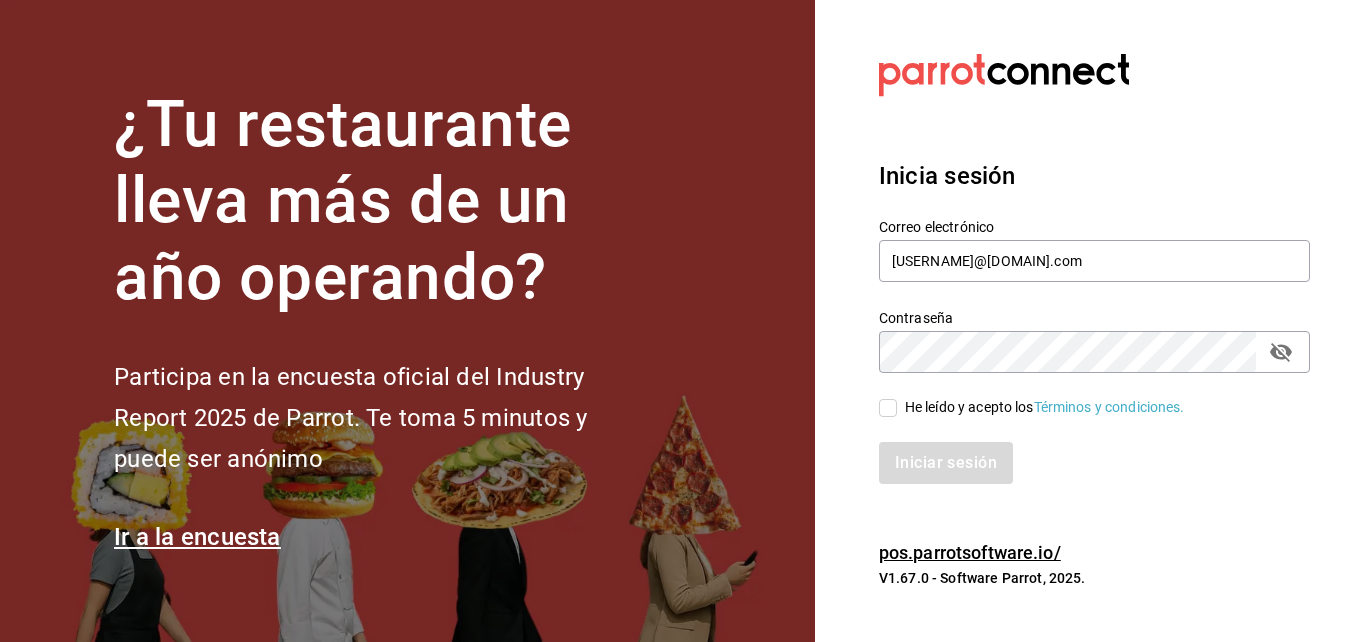 checkbox on "true" 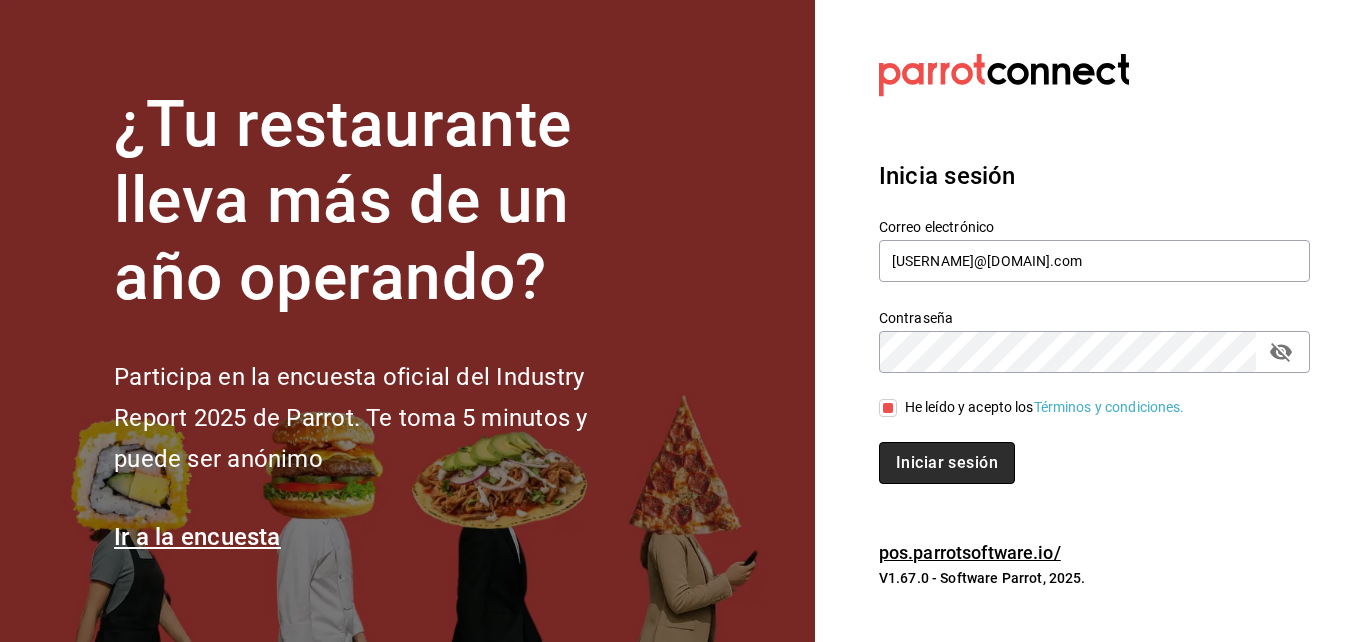 click on "Iniciar sesión" at bounding box center [947, 463] 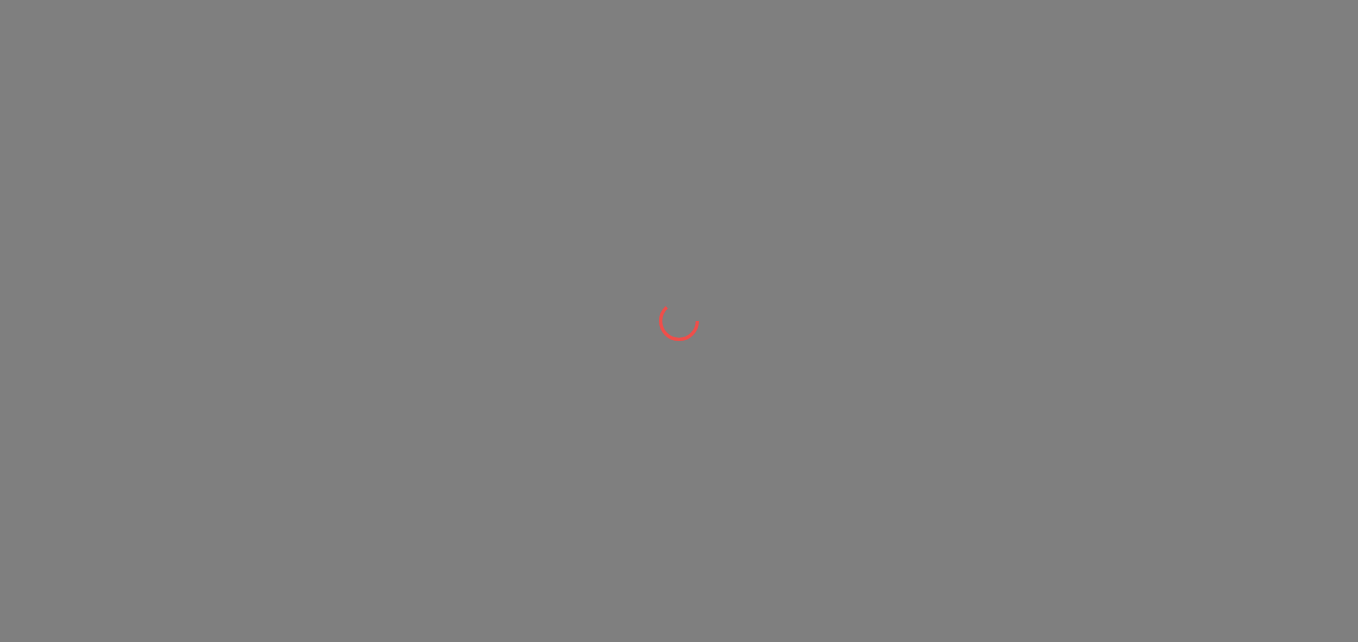 scroll, scrollTop: 0, scrollLeft: 0, axis: both 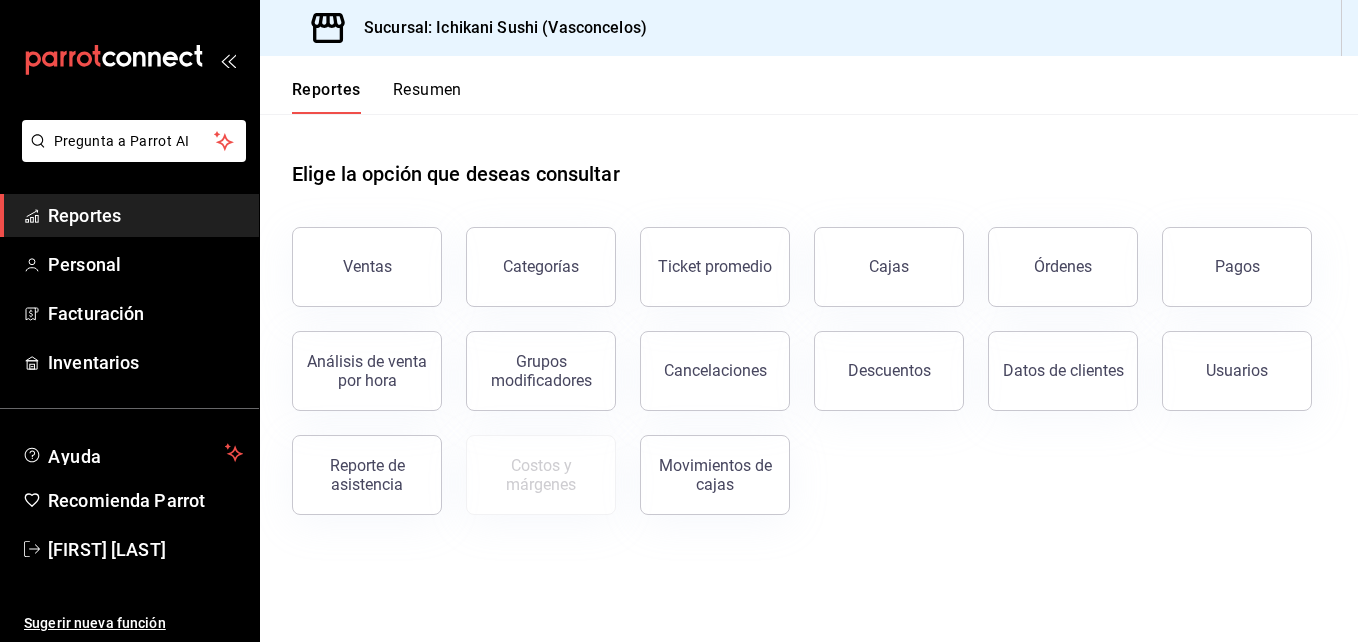 click on "Reportes Resumen" at bounding box center [809, 85] 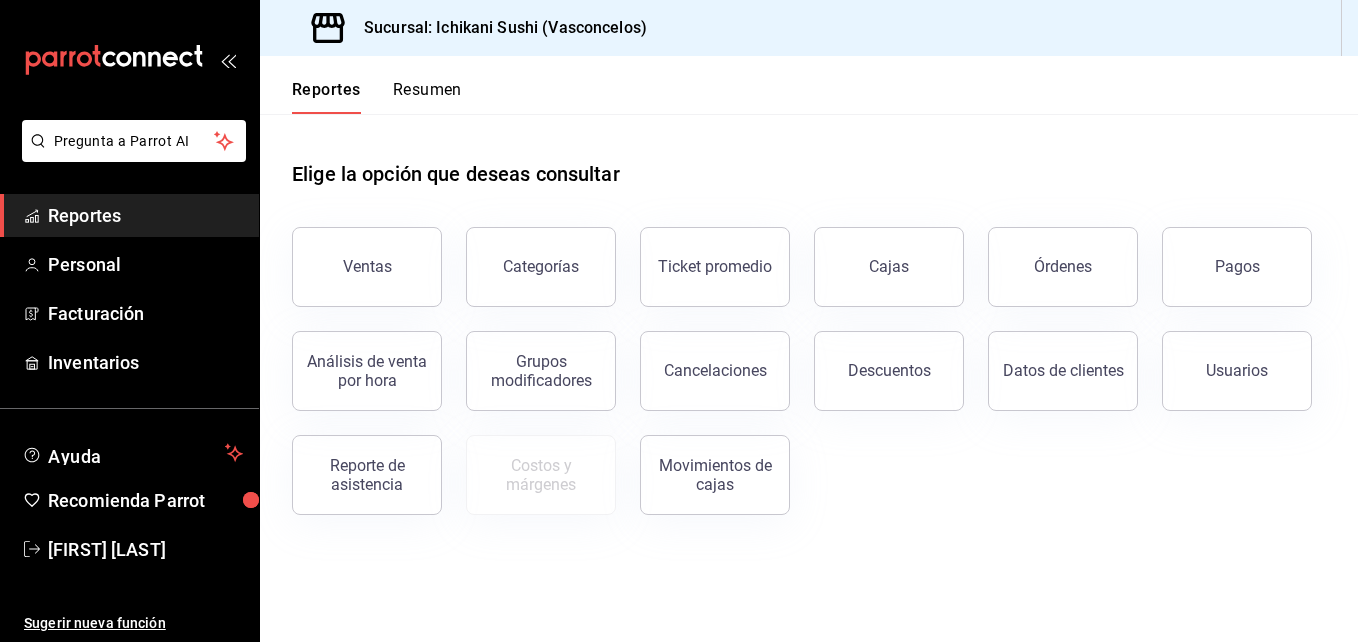 click on "Resumen" at bounding box center [427, 97] 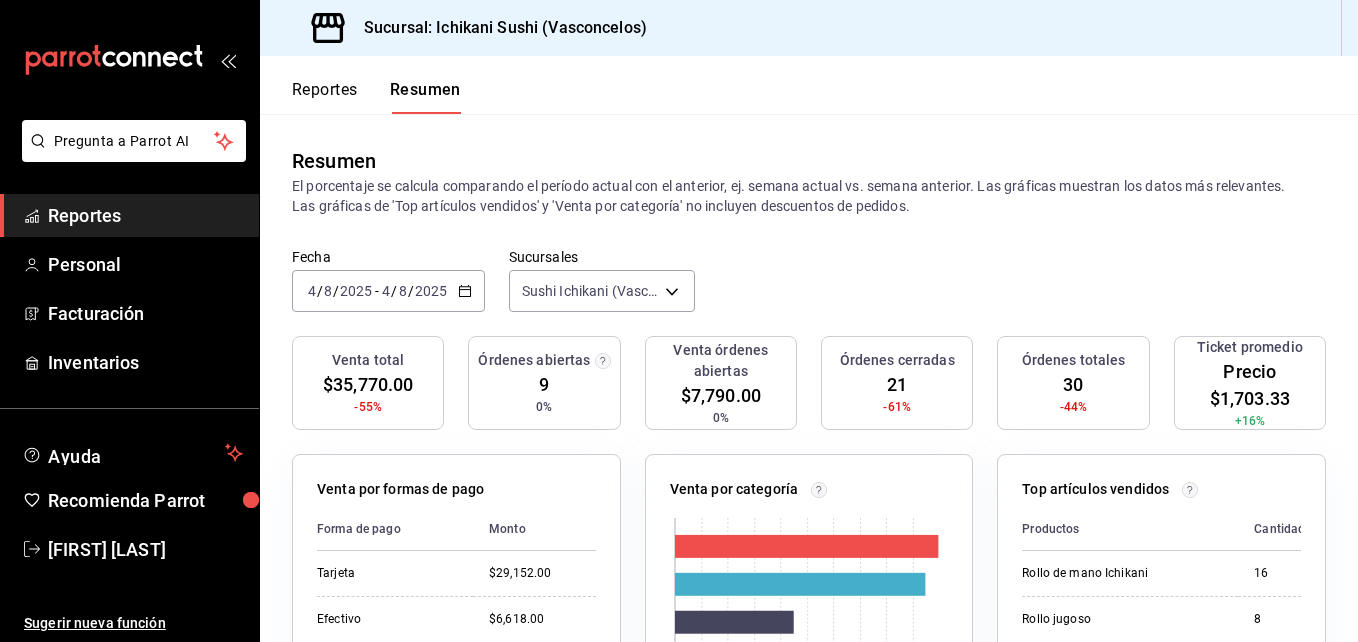 click on "Precio $1,703.33" at bounding box center (1250, 385) 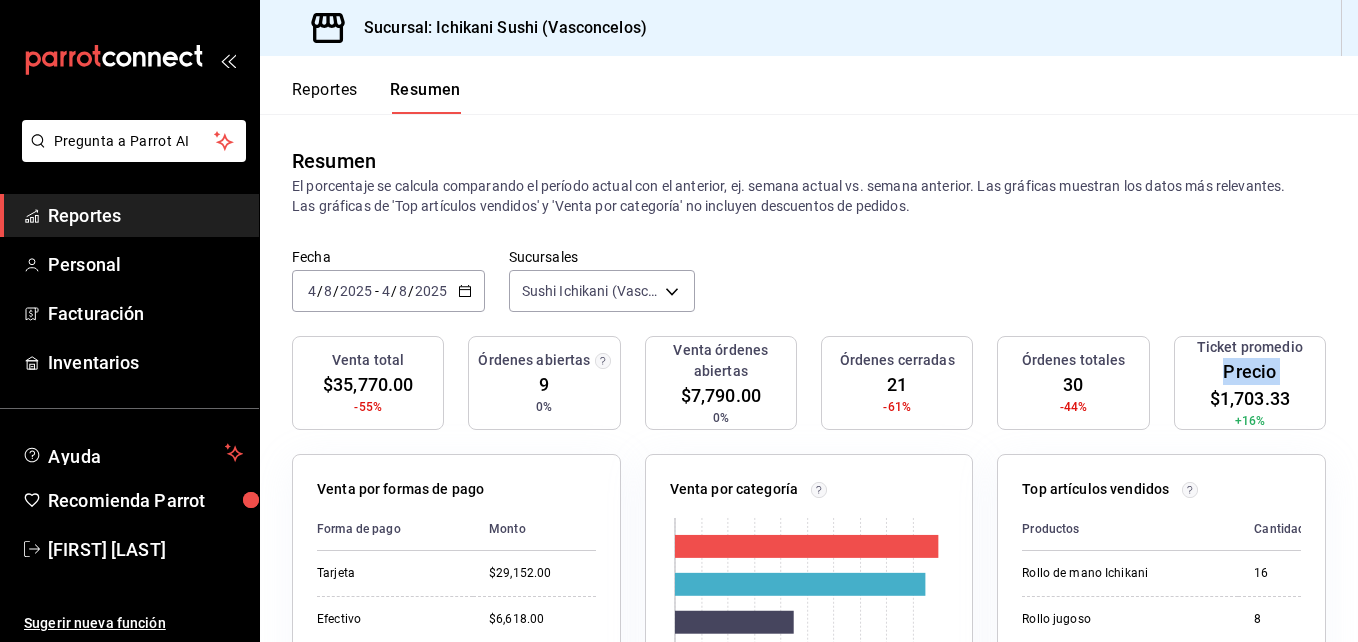 click on "Precio $1,703.33" at bounding box center [1250, 385] 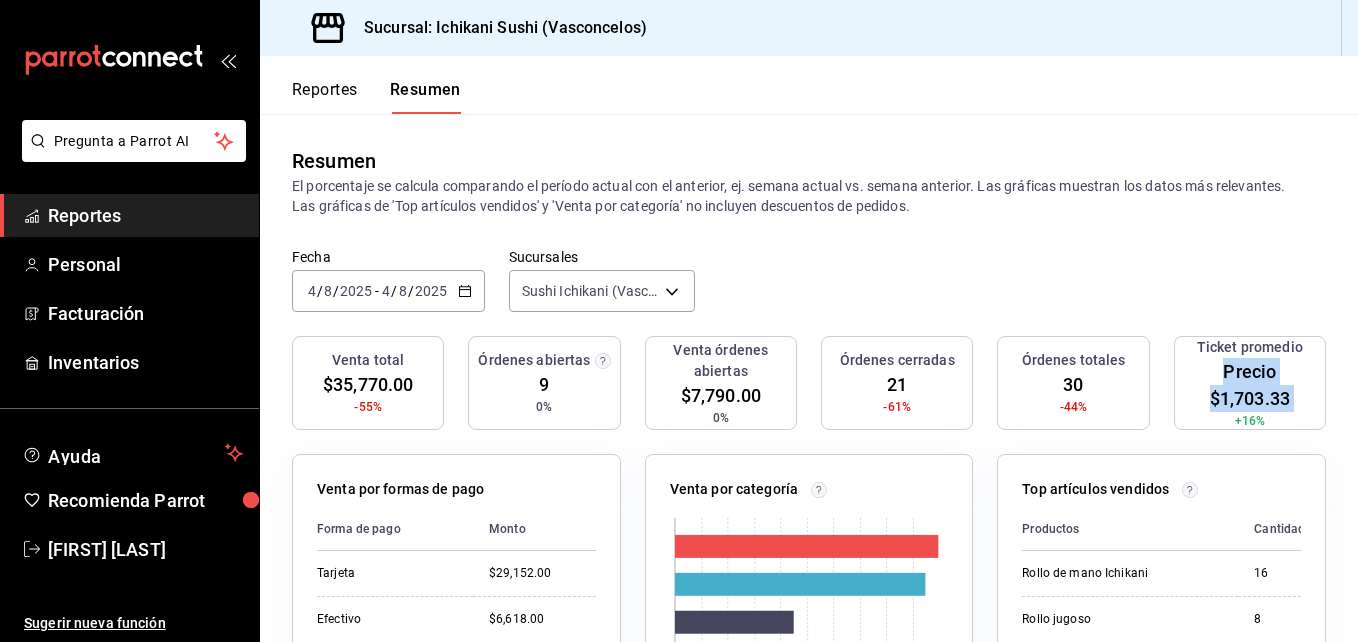 click on "Precio $1,703.33" at bounding box center [1250, 385] 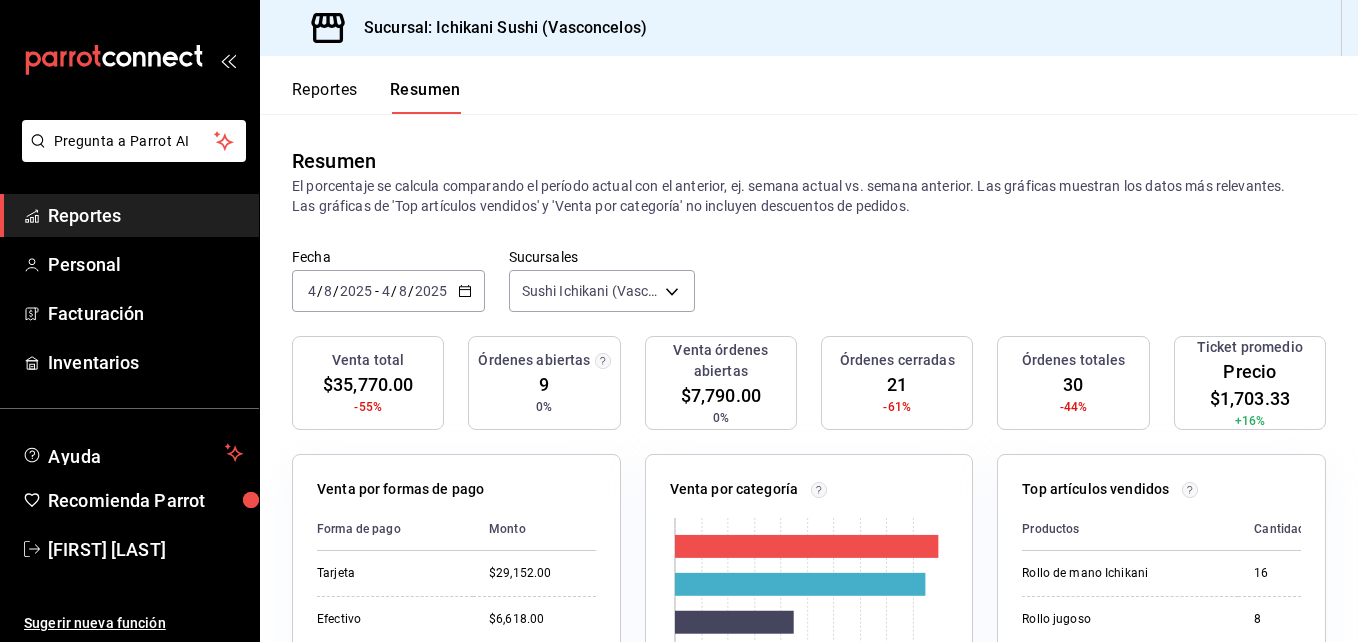 click on "Precio $1,703.33" at bounding box center (1250, 385) 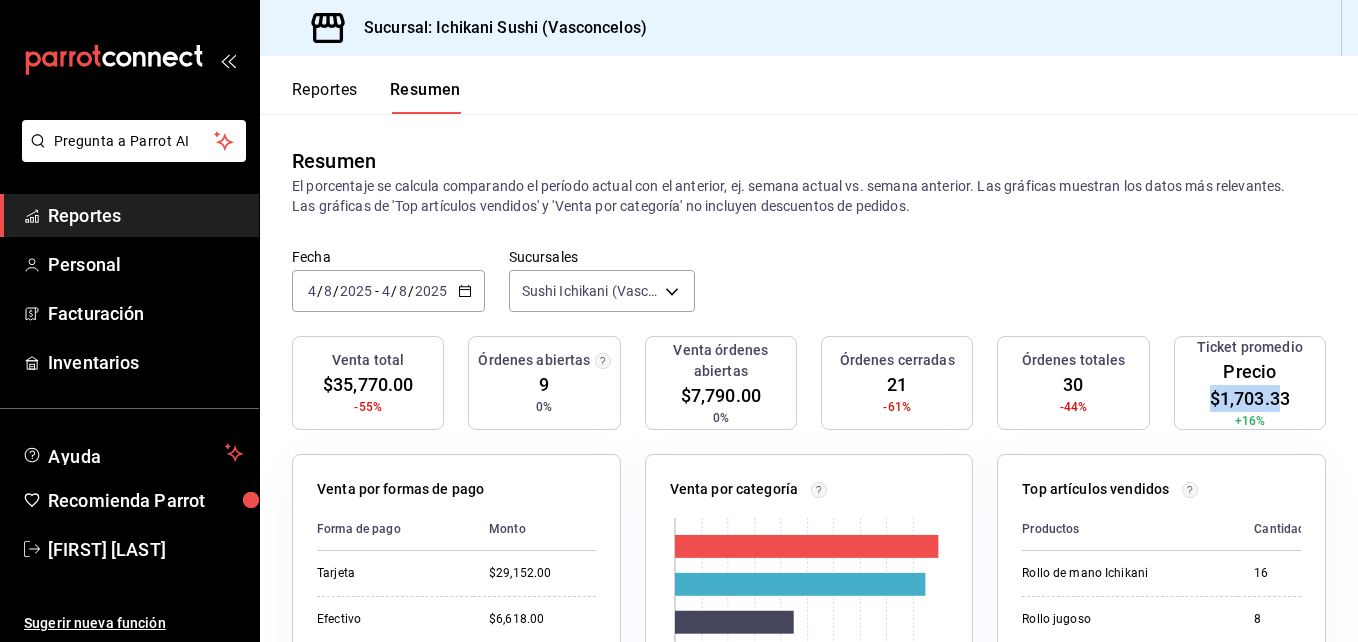 drag, startPoint x: 1270, startPoint y: 385, endPoint x: 1254, endPoint y: 372, distance: 20.615528 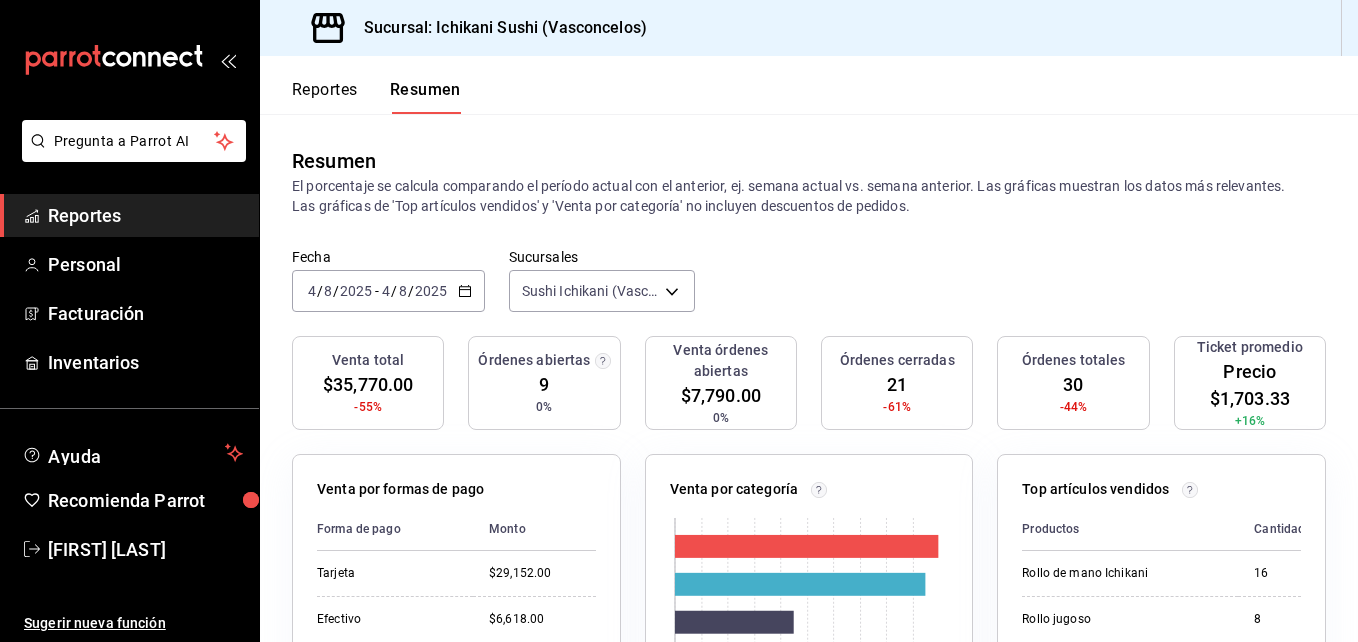 click on "Fecha [DATE] [DATE] [DATE] - [DATE] [DATE] [DATE] Sucursales Sushi Ichikani ([CITY]) [object Object]" at bounding box center (809, 292) 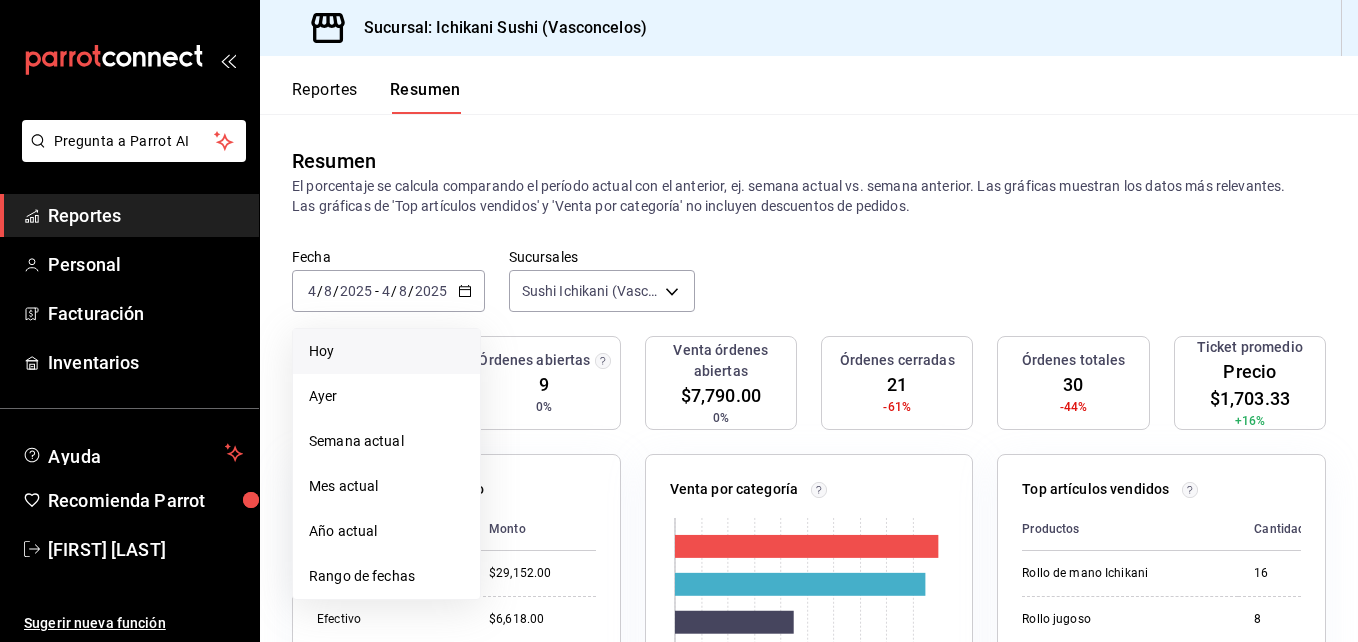 click on "Hoy" at bounding box center [386, 351] 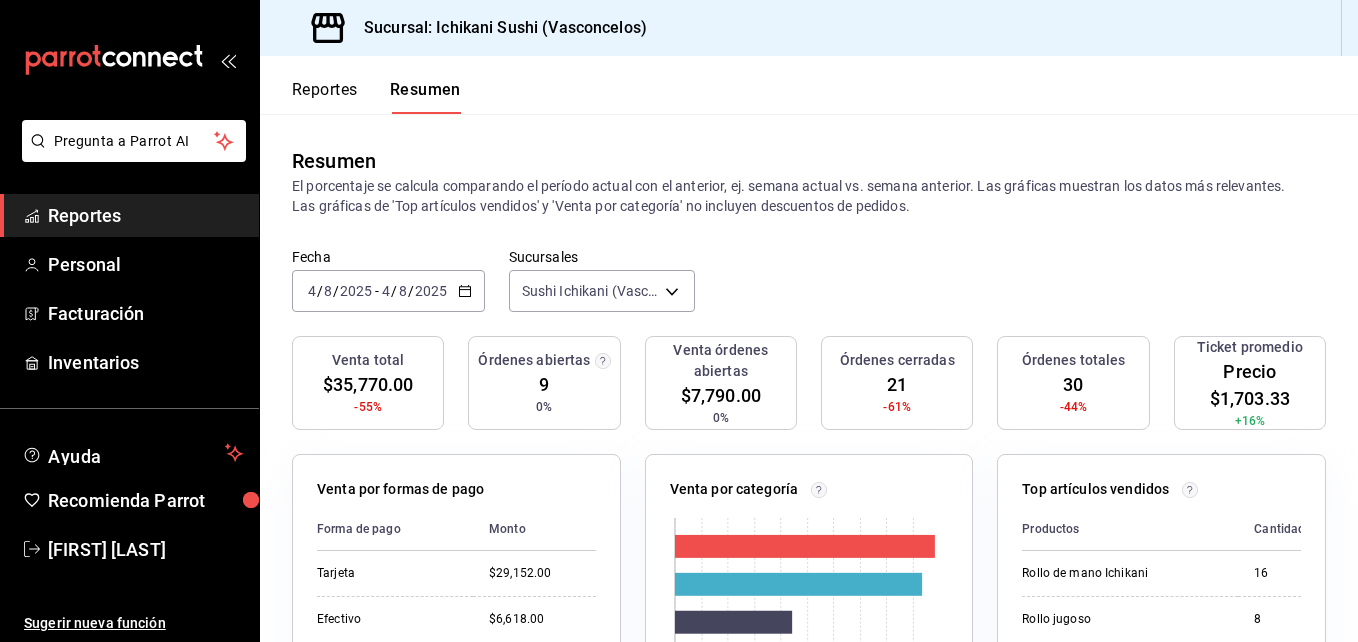 click on "2025" at bounding box center (356, 291) 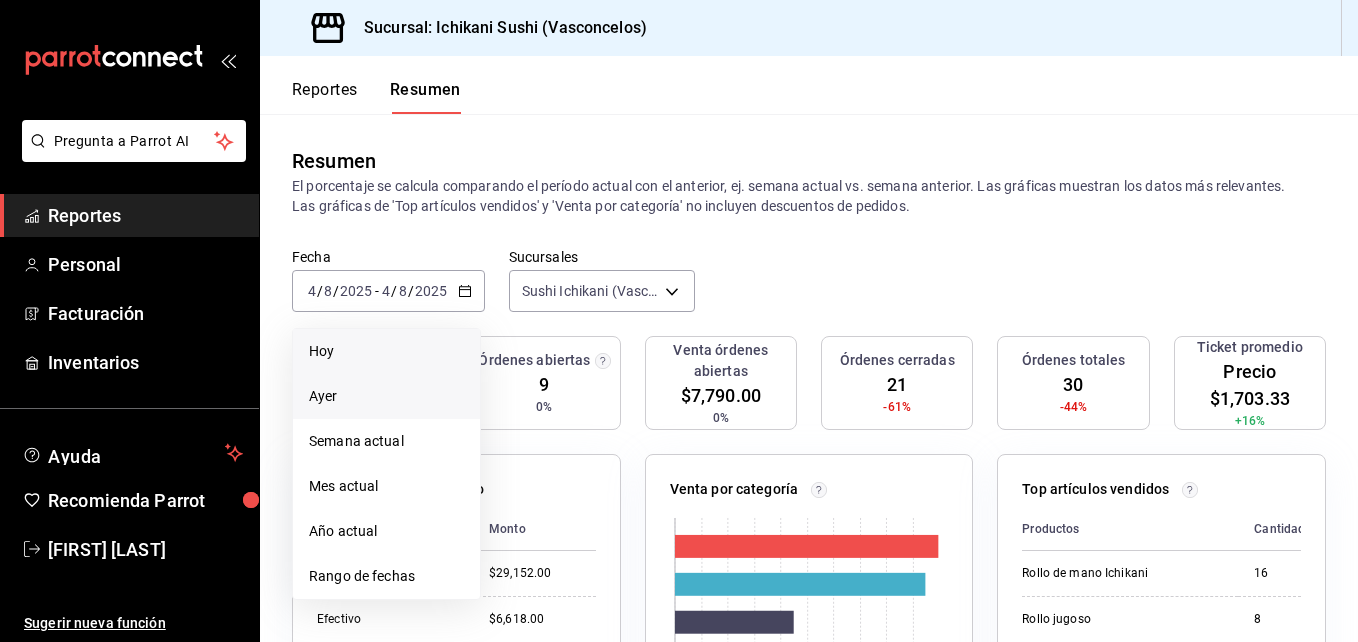 click on "Ayer" at bounding box center [386, 396] 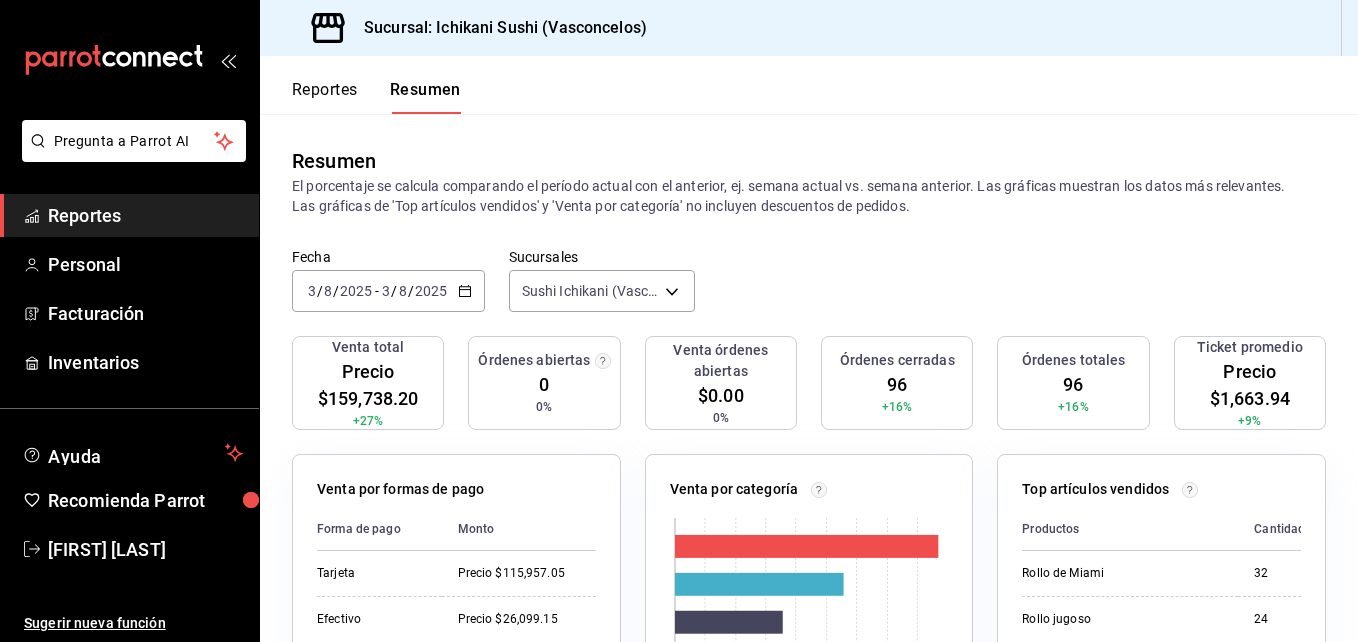 click on "/" at bounding box center (394, 291) 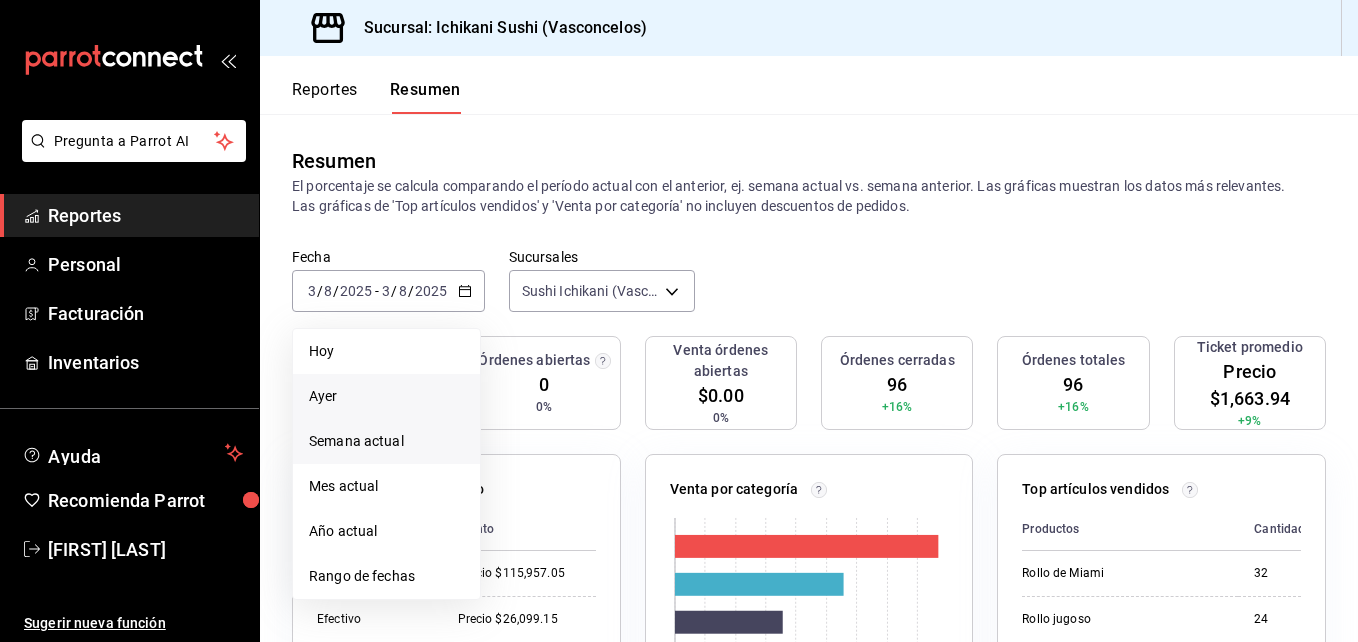 click on "Semana actual" at bounding box center (386, 441) 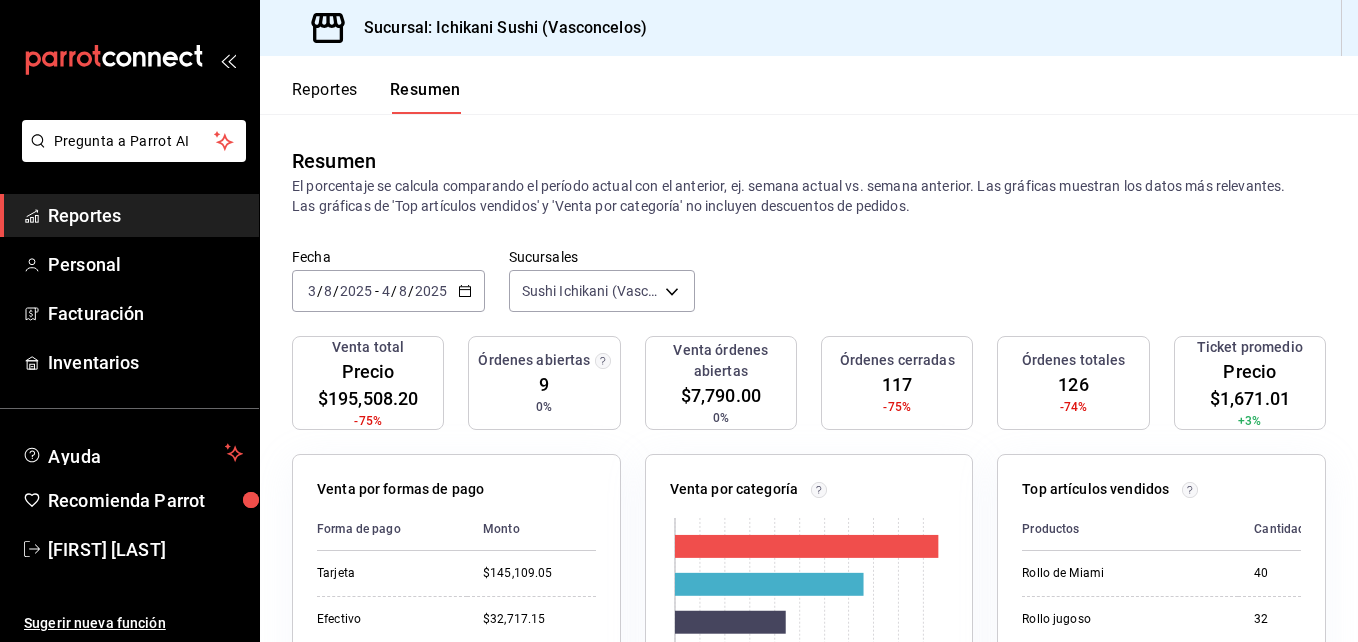 click on "4" at bounding box center [386, 291] 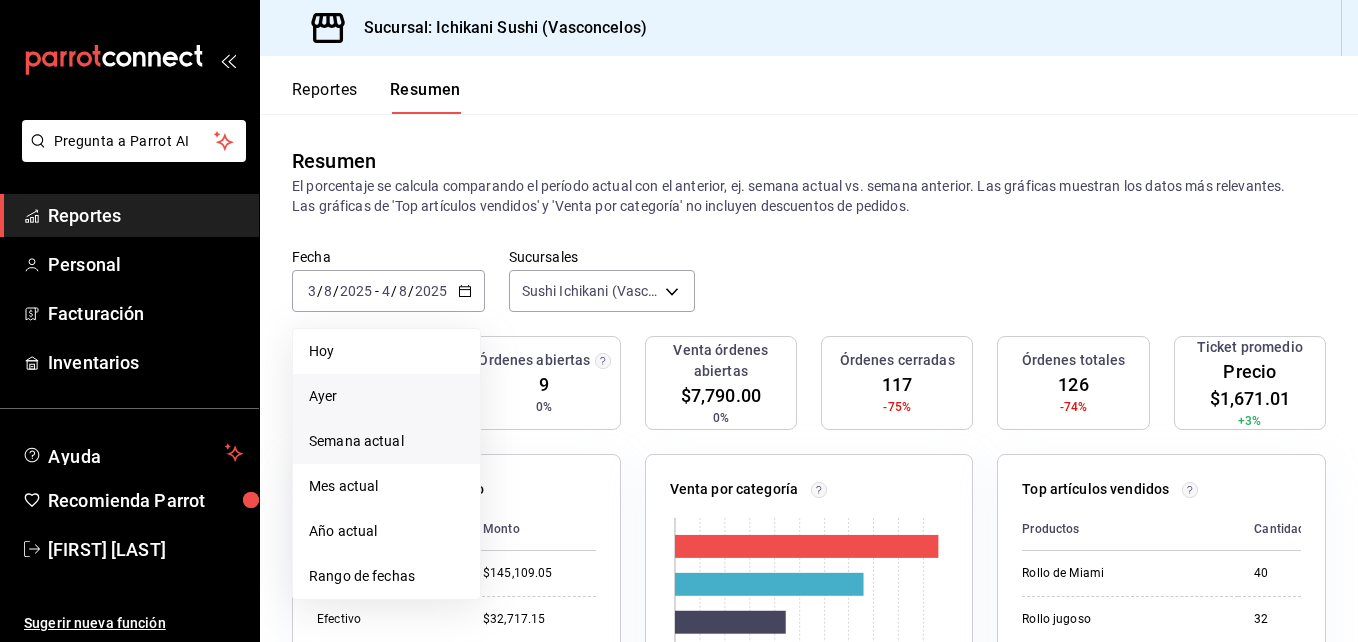 click on "Ayer" at bounding box center (386, 396) 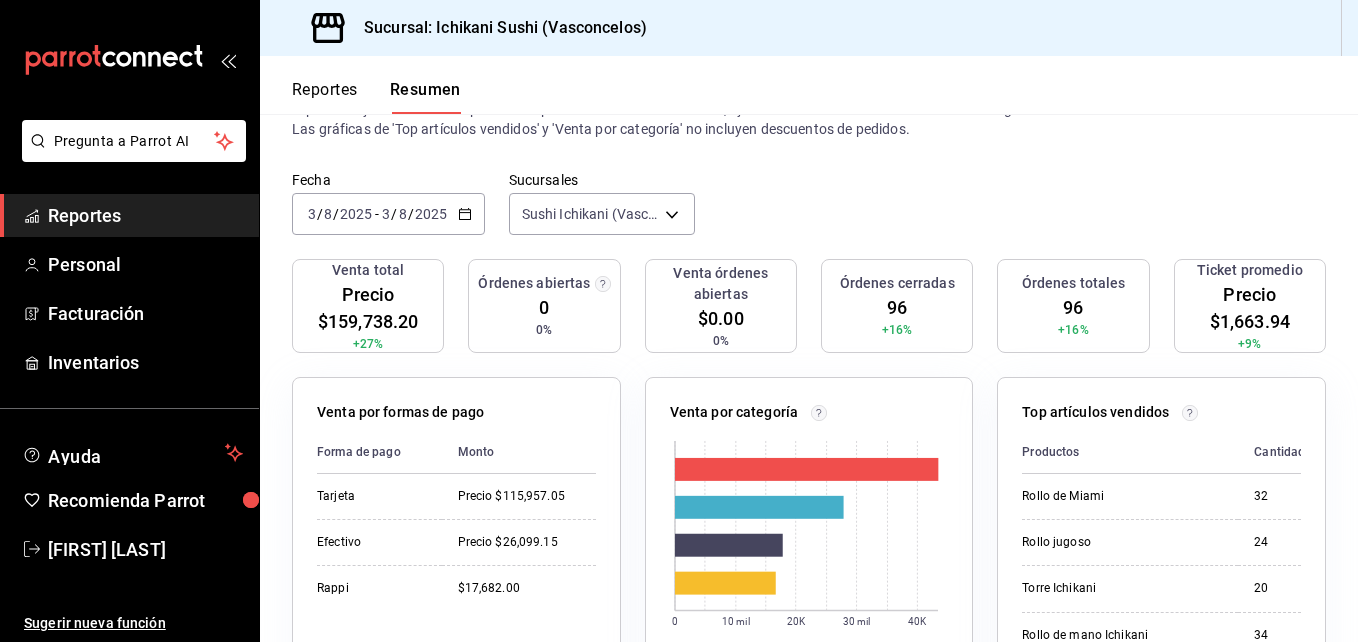 scroll, scrollTop: 80, scrollLeft: 0, axis: vertical 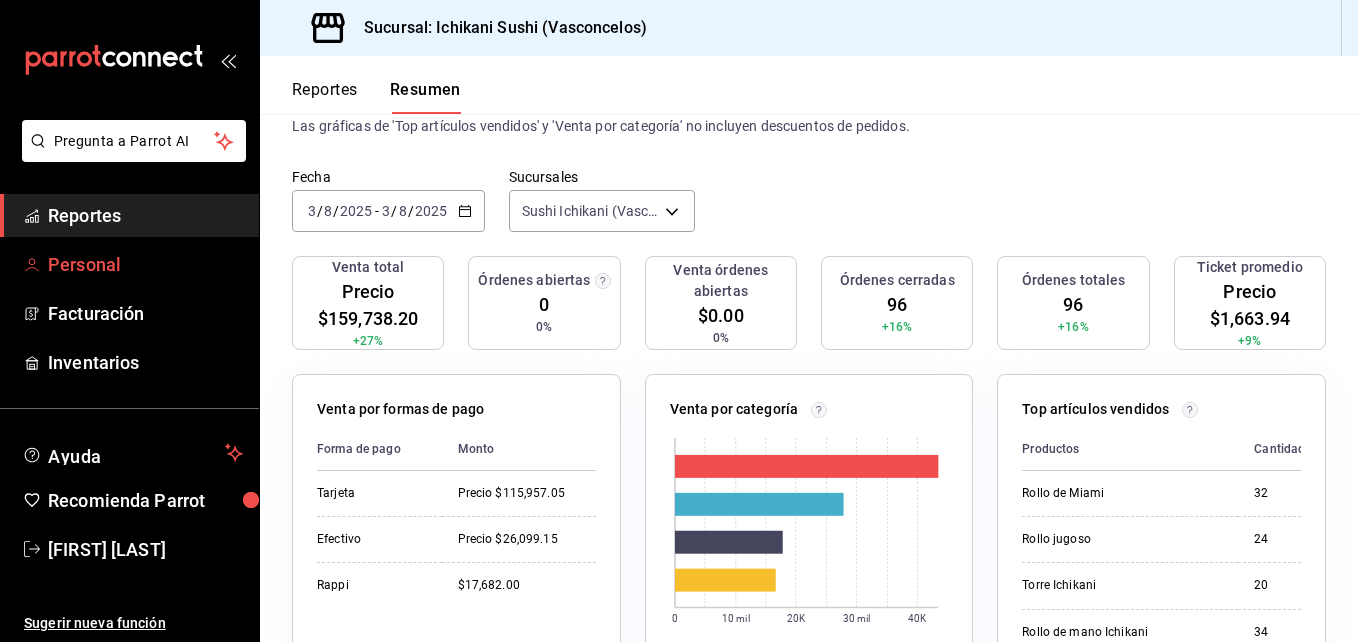 click on "Personal" at bounding box center (145, 264) 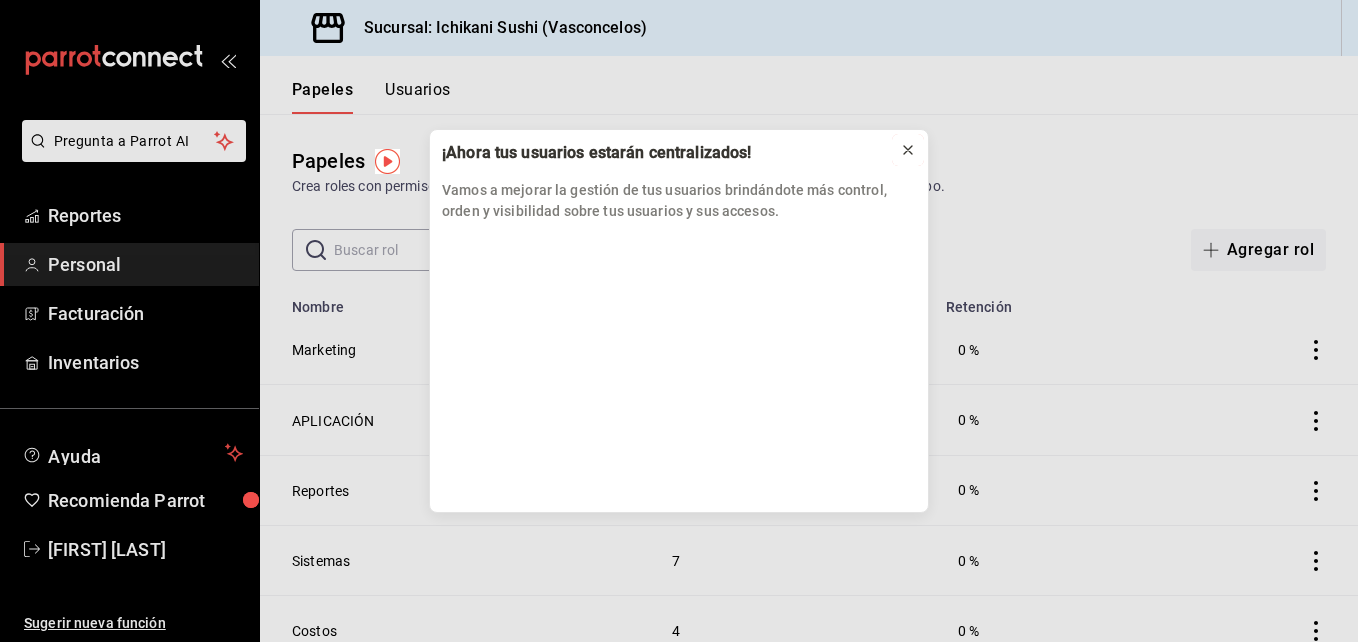 click at bounding box center [908, 150] 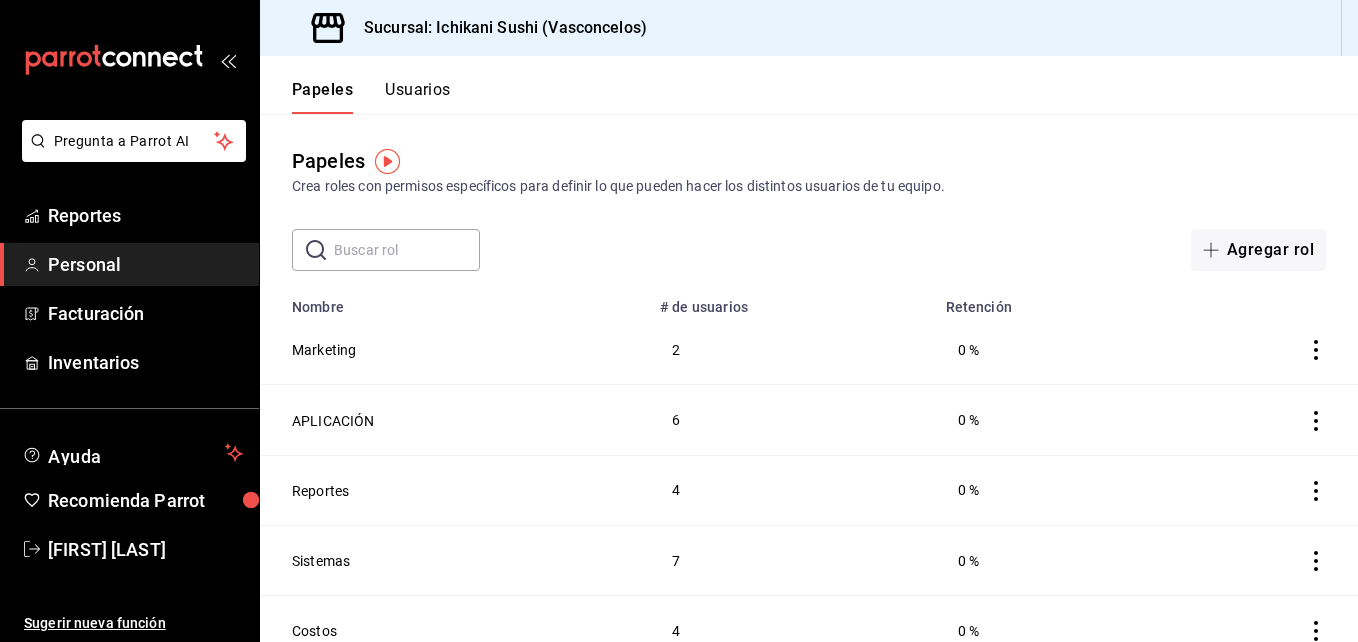 click on "Personal" at bounding box center (84, 264) 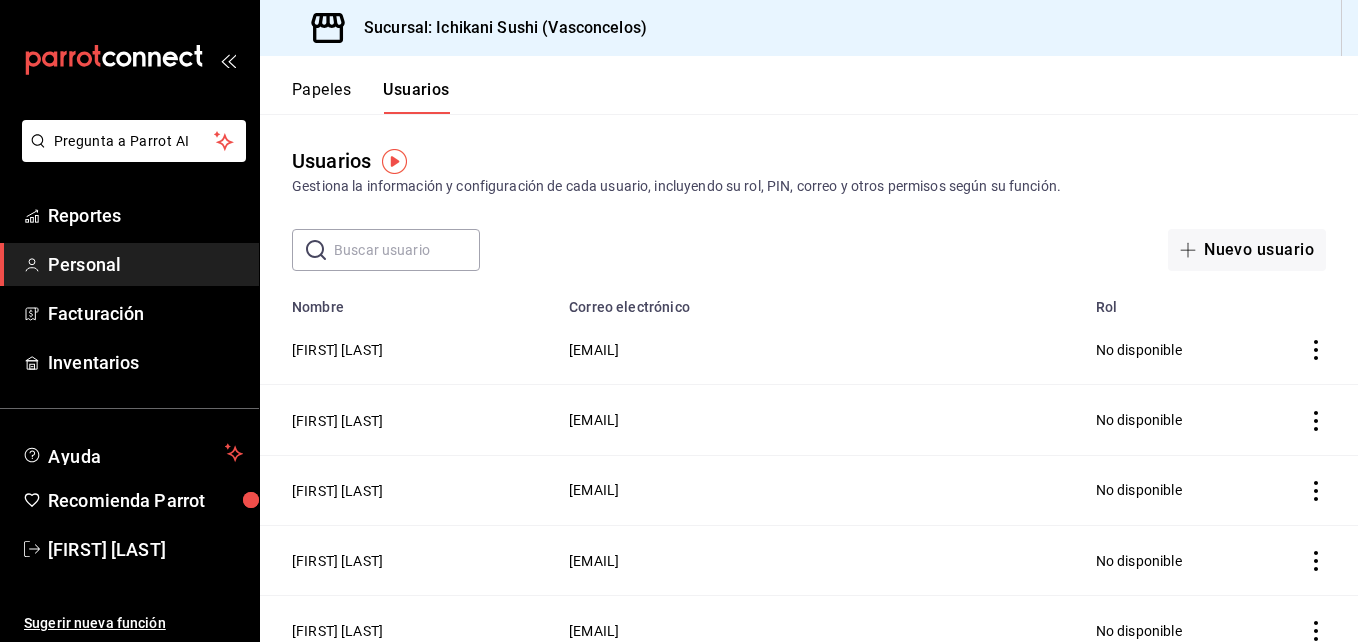 click on "Usuarios" at bounding box center (416, 97) 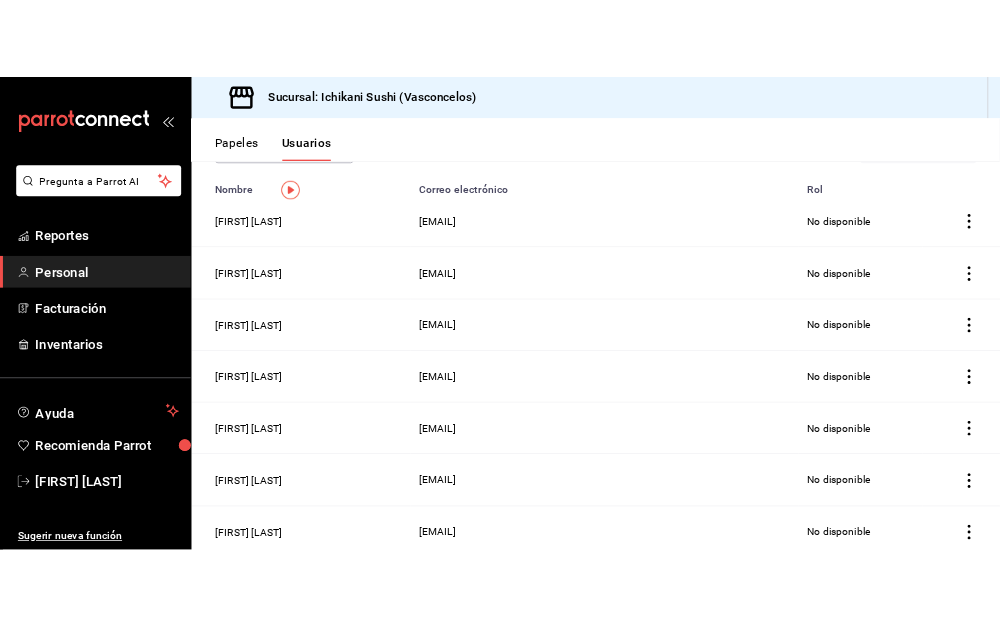 scroll, scrollTop: 0, scrollLeft: 0, axis: both 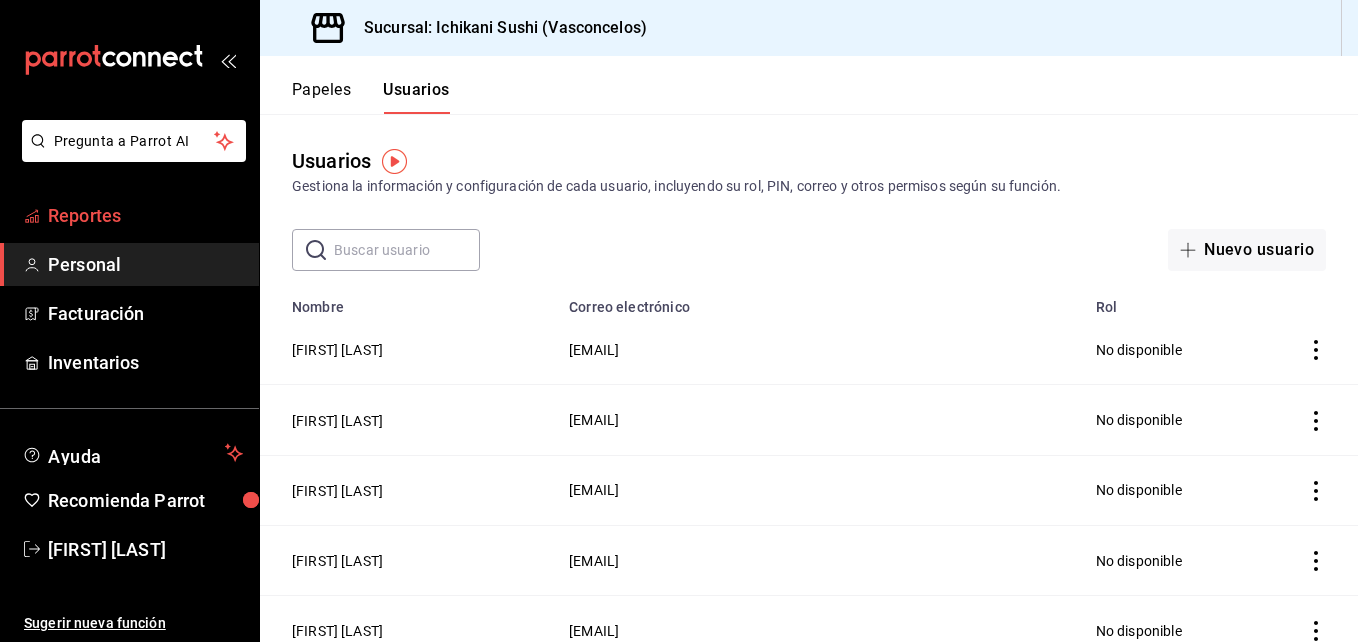 click on "Reportes" at bounding box center [129, 215] 